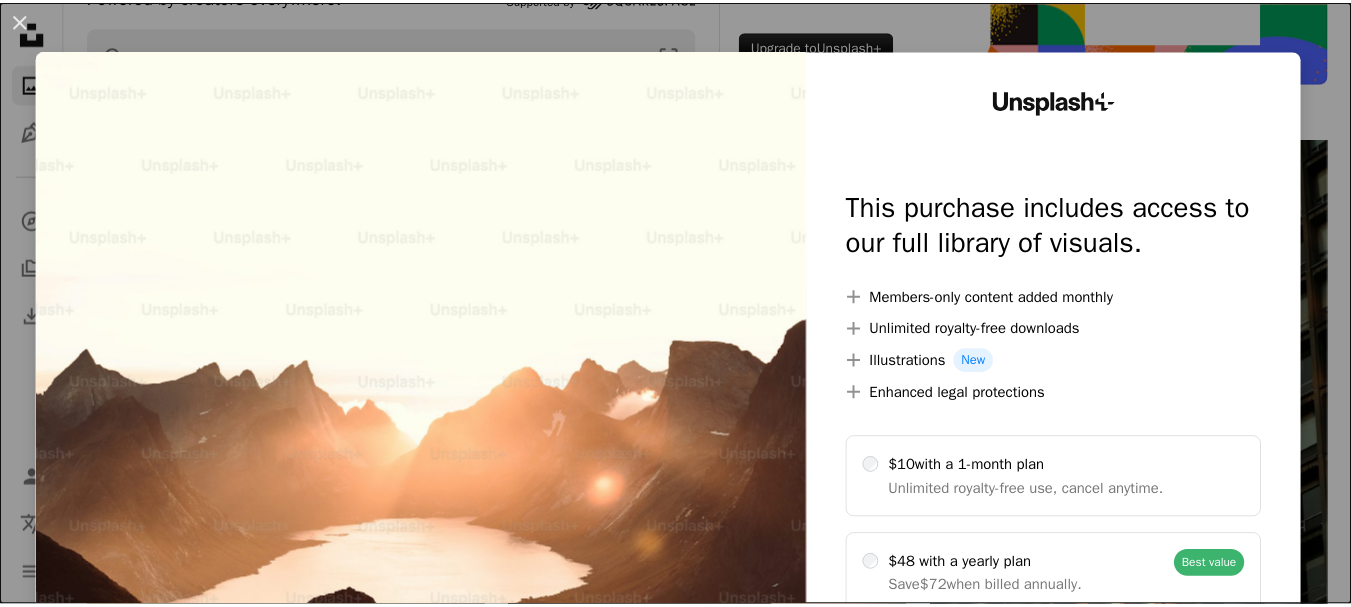 scroll, scrollTop: 395, scrollLeft: 0, axis: vertical 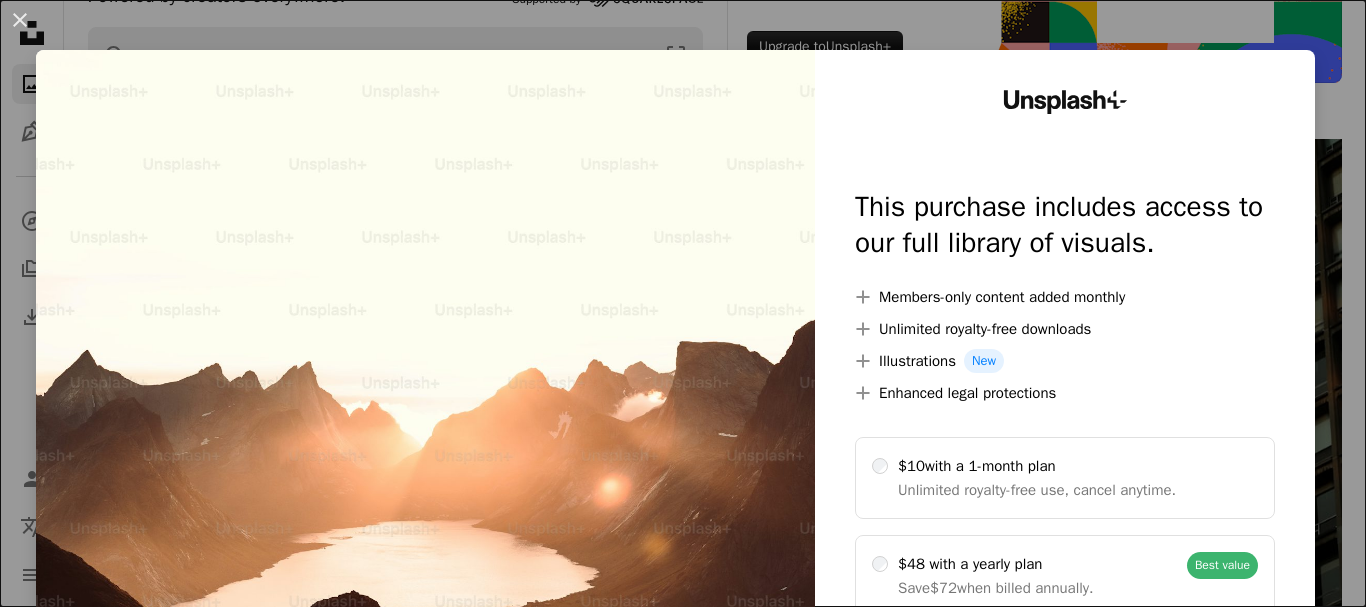 click on "An X shape Unsplash+ This purchase includes access to our full library of visuals. A plus sign Members-only content added monthly A plus sign Unlimited royalty-free downloads A plus sign Illustrations  New A plus sign Enhanced legal protections $10  with a 1-month plan Unlimited royalty-free use, cancel anytime. $48   with a yearly plan Save  $72  when billed annually. Best value Continue with purchase Taxes where applicable. Renews automatically. Cancel anytime." at bounding box center (683, 303) 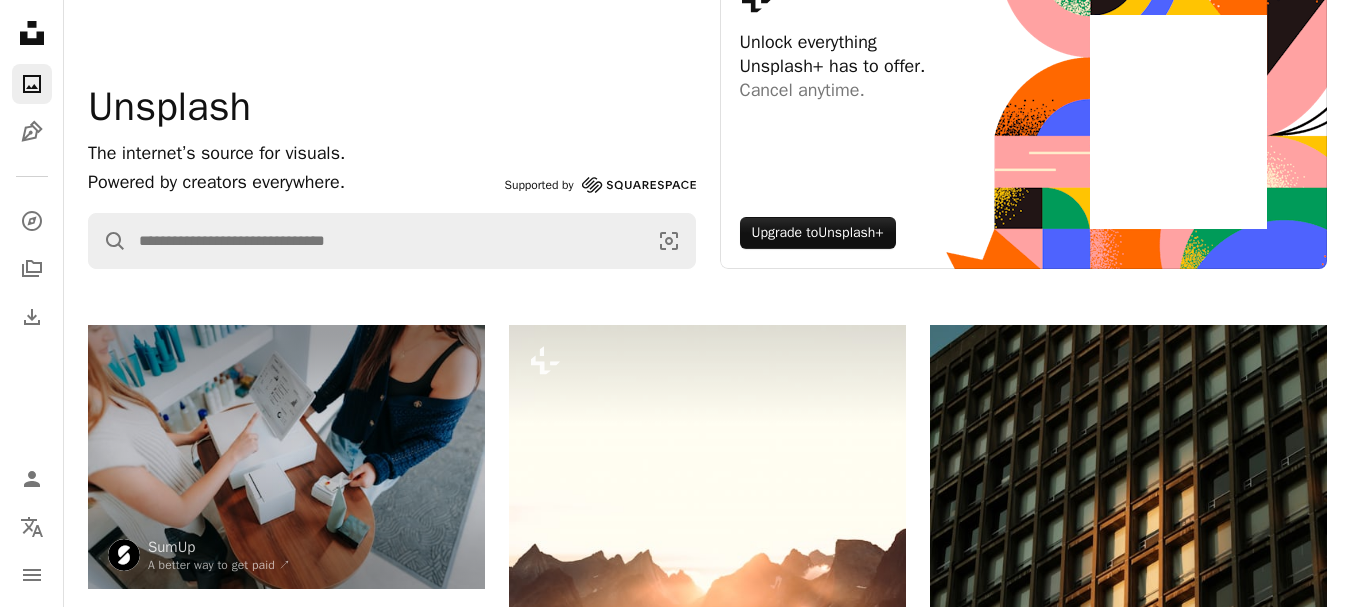 scroll, scrollTop: 201, scrollLeft: 0, axis: vertical 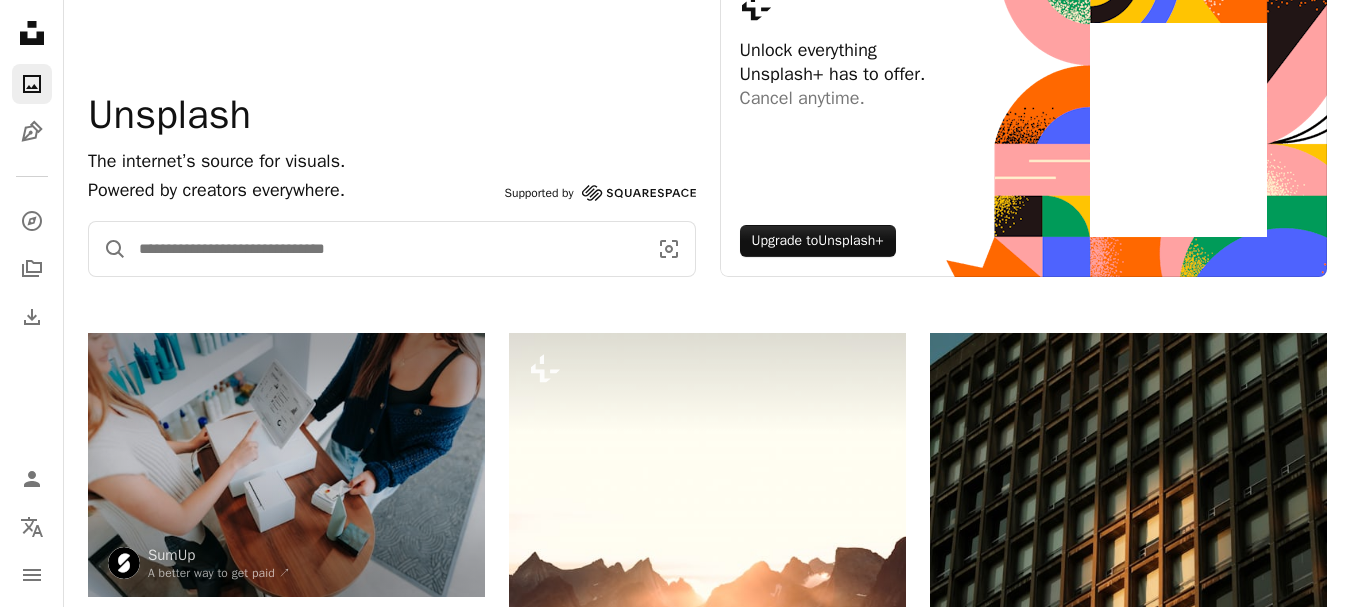 click at bounding box center [385, 249] 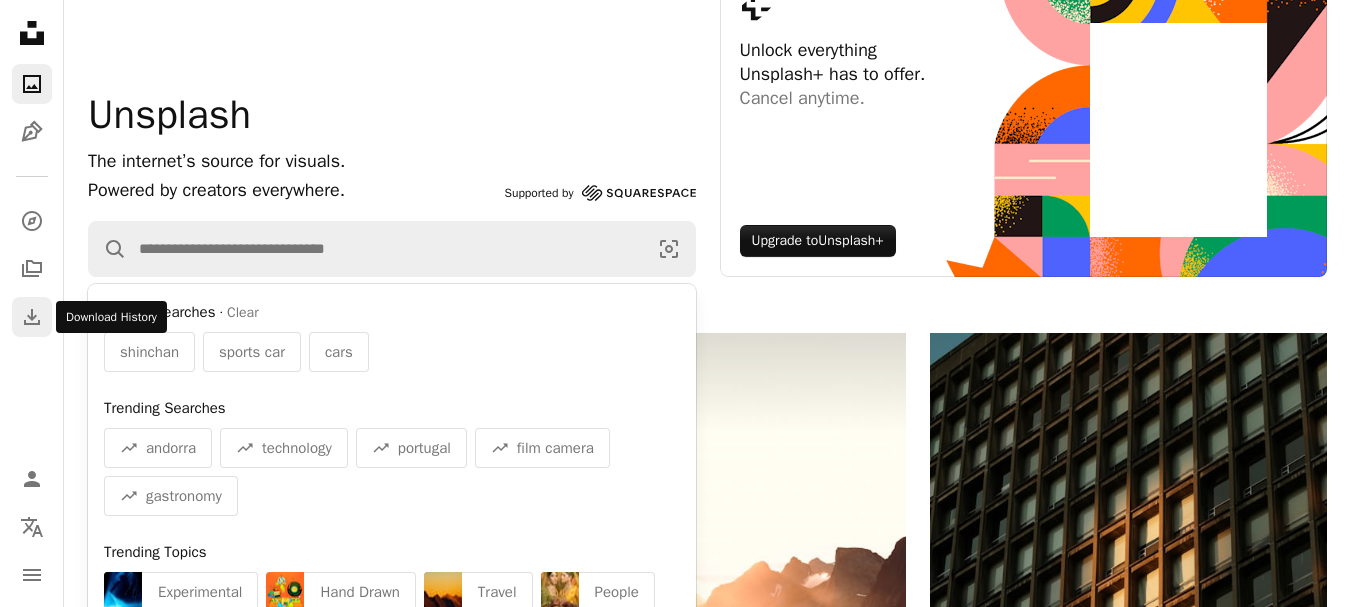 click on "Download" 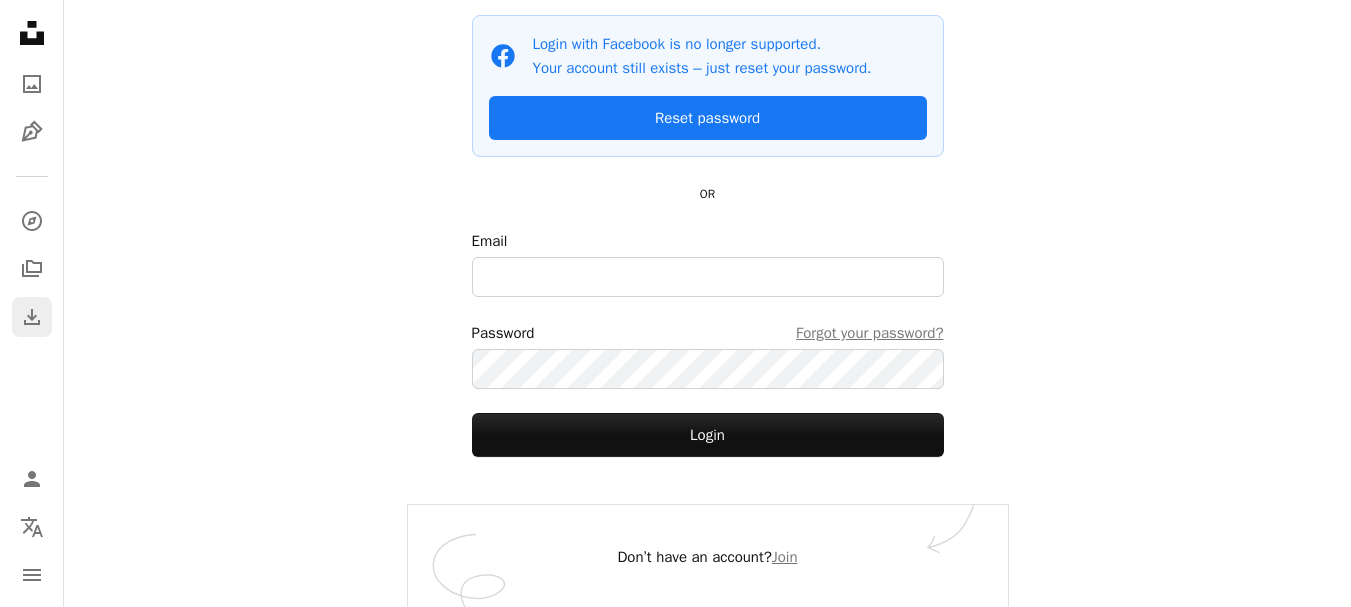 scroll, scrollTop: 0, scrollLeft: 0, axis: both 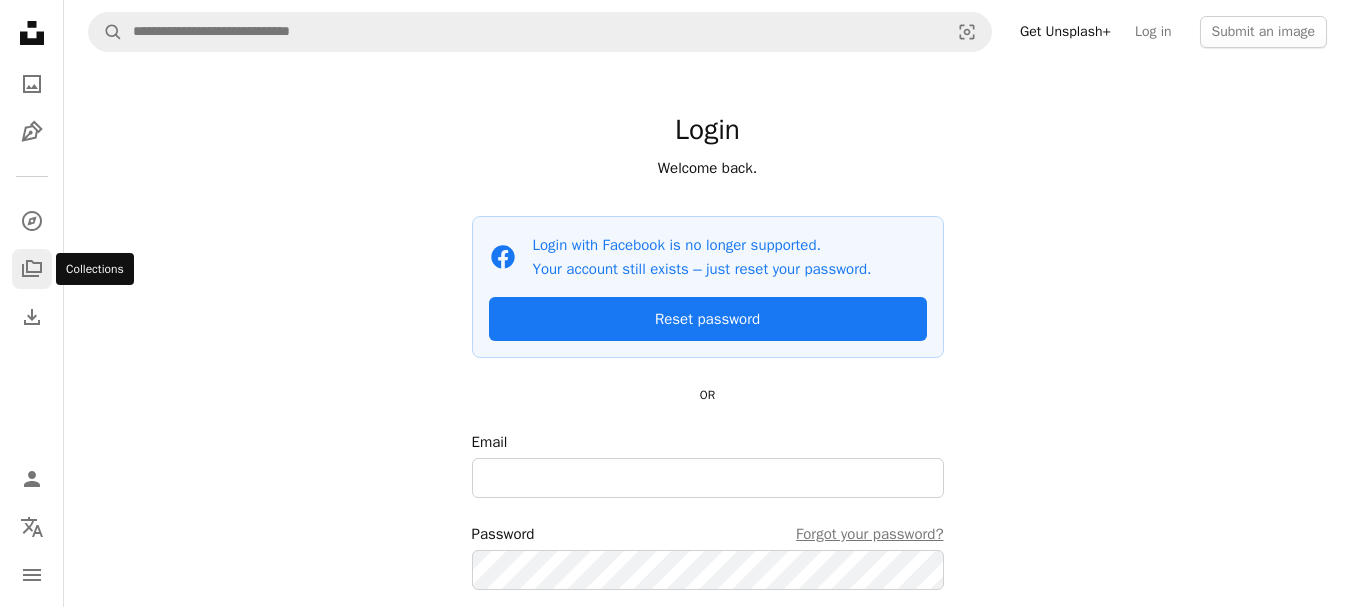 click on "A stack of folders" 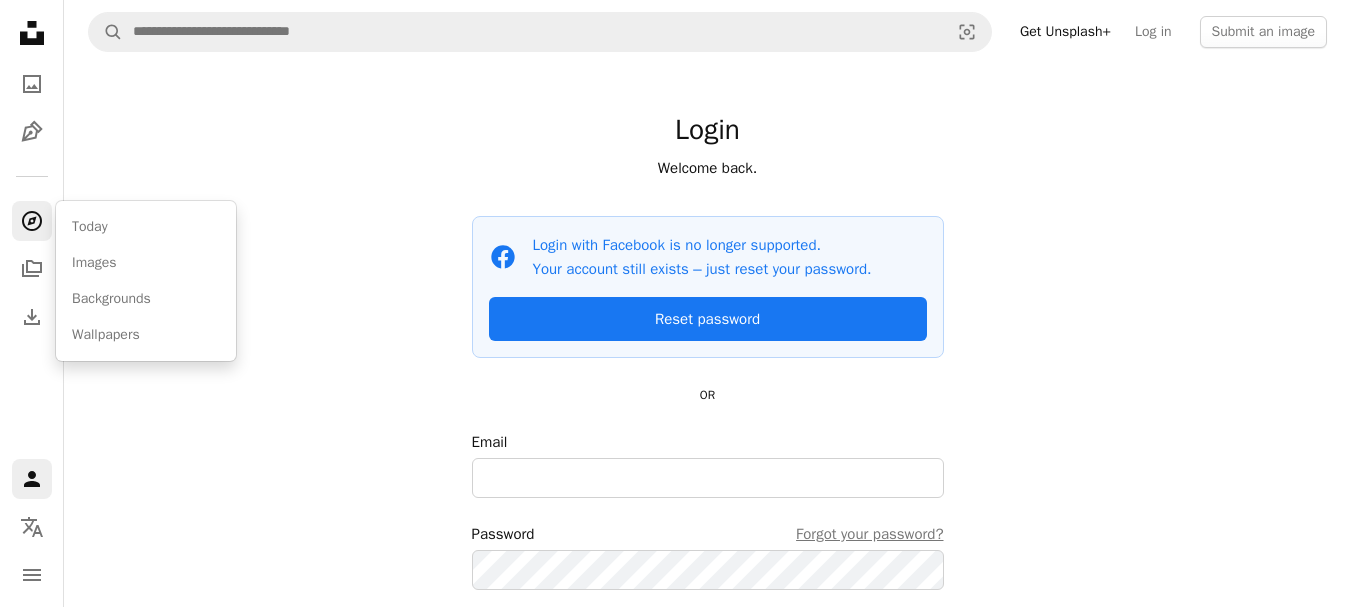 click on "A compass" 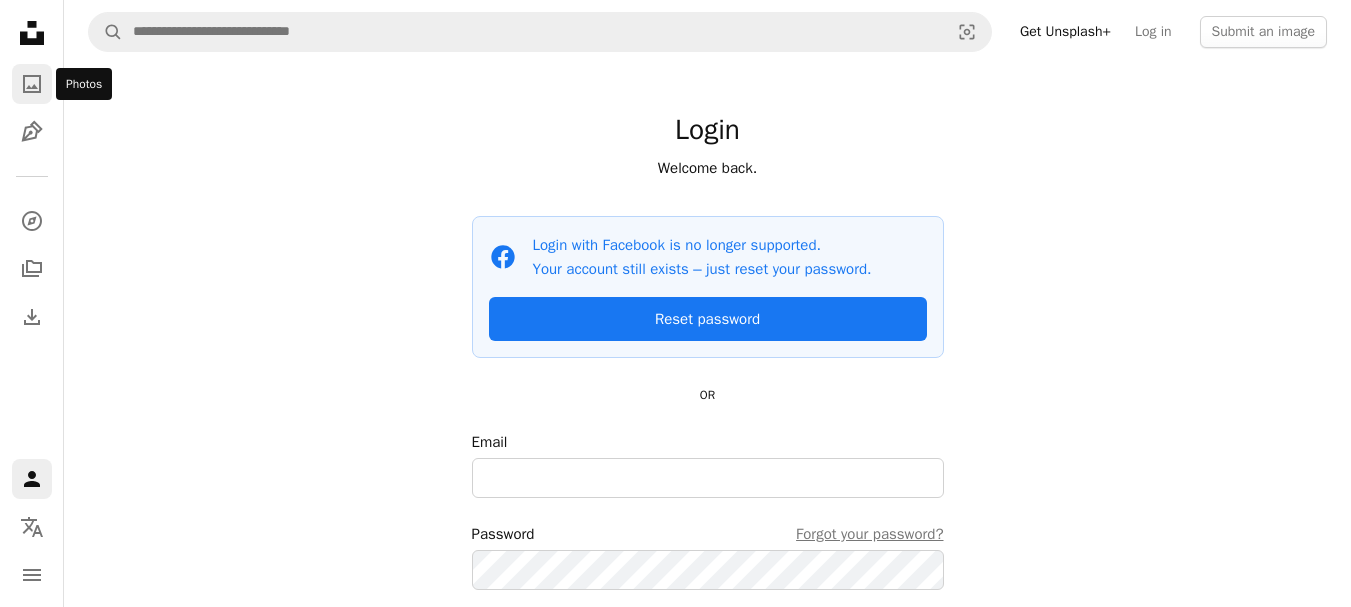 click on "A photo" at bounding box center (32, 84) 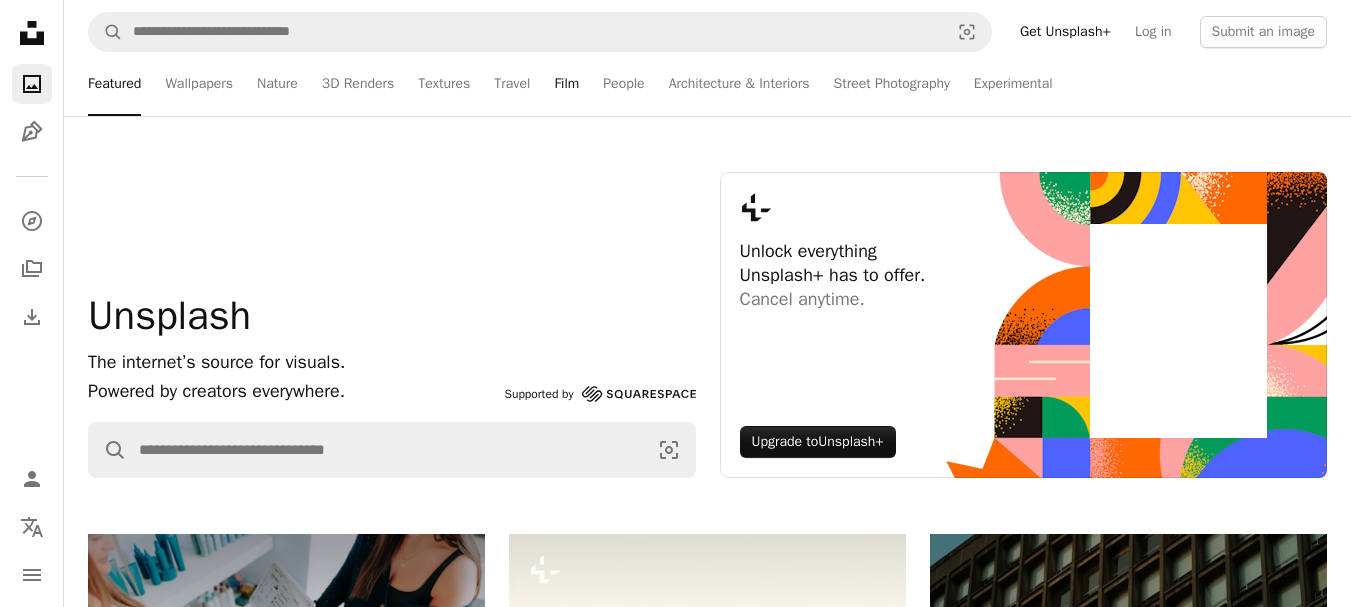 click on "Film" at bounding box center (566, 84) 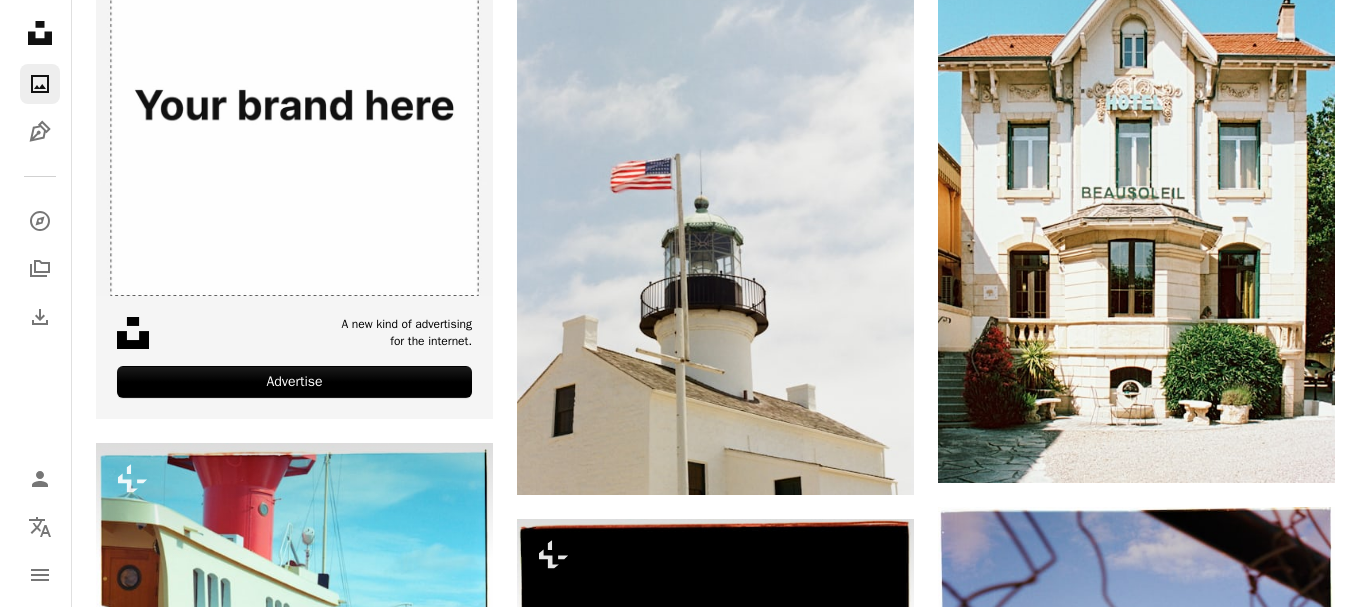 scroll, scrollTop: 649, scrollLeft: 0, axis: vertical 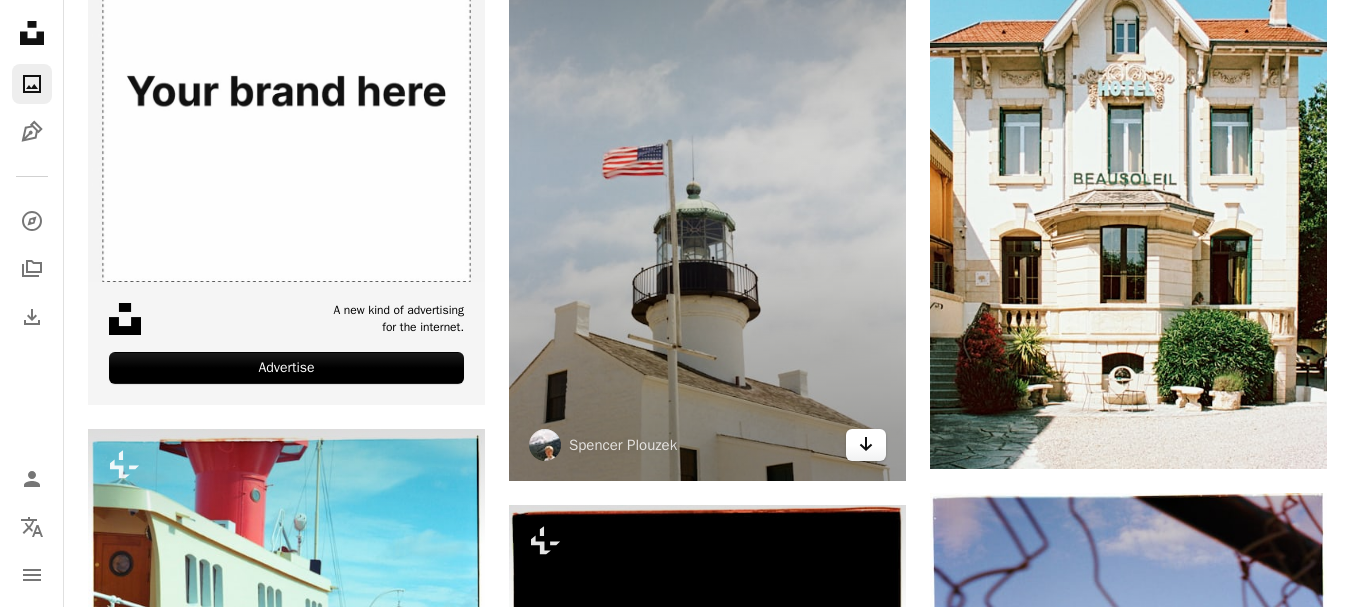 click on "Arrow pointing down" 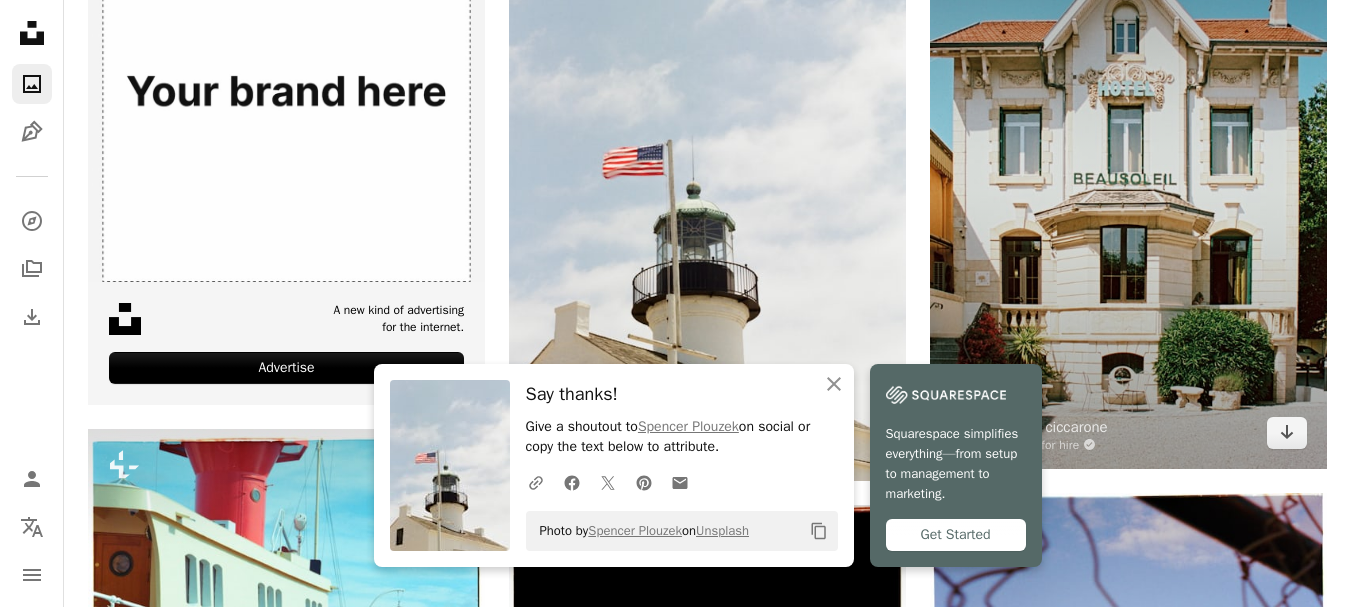 click at bounding box center [1128, 177] 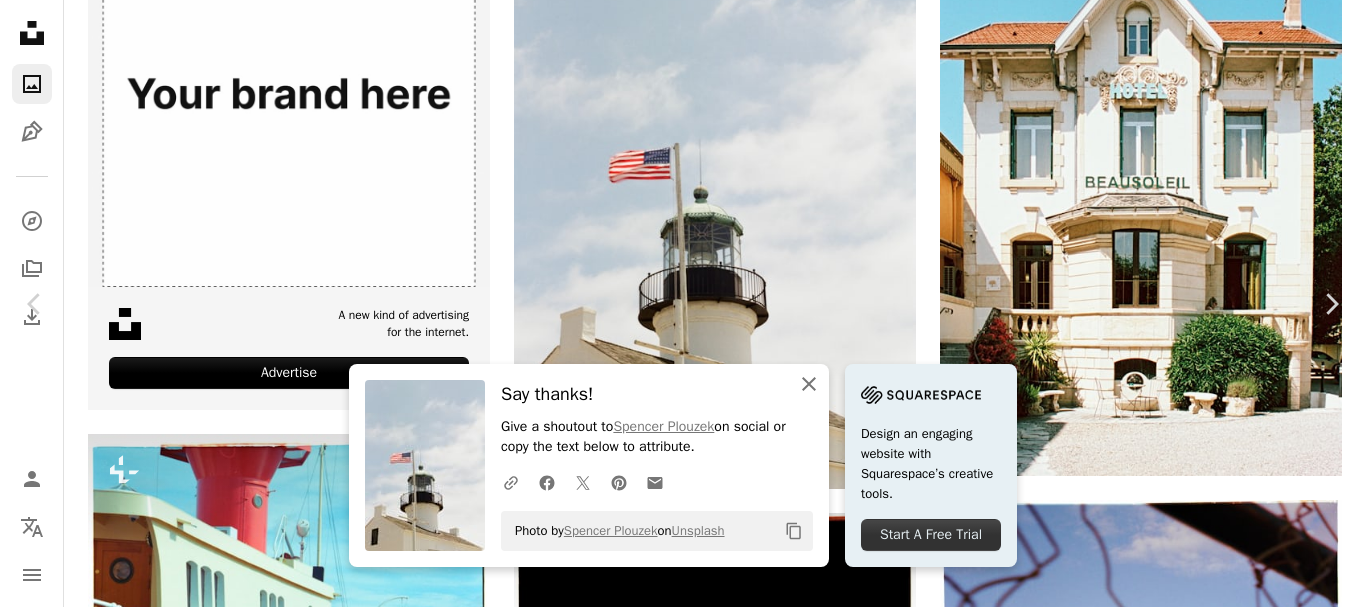 click on "An X shape Close" at bounding box center [809, 384] 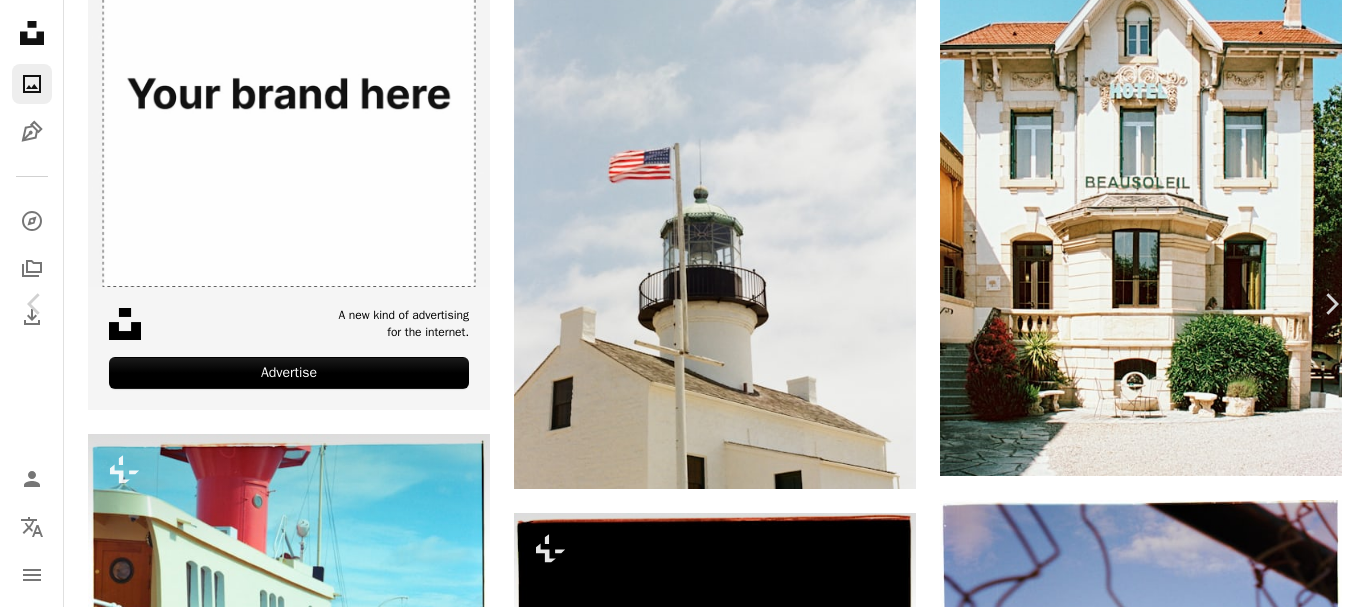 click at bounding box center (675, 3840) 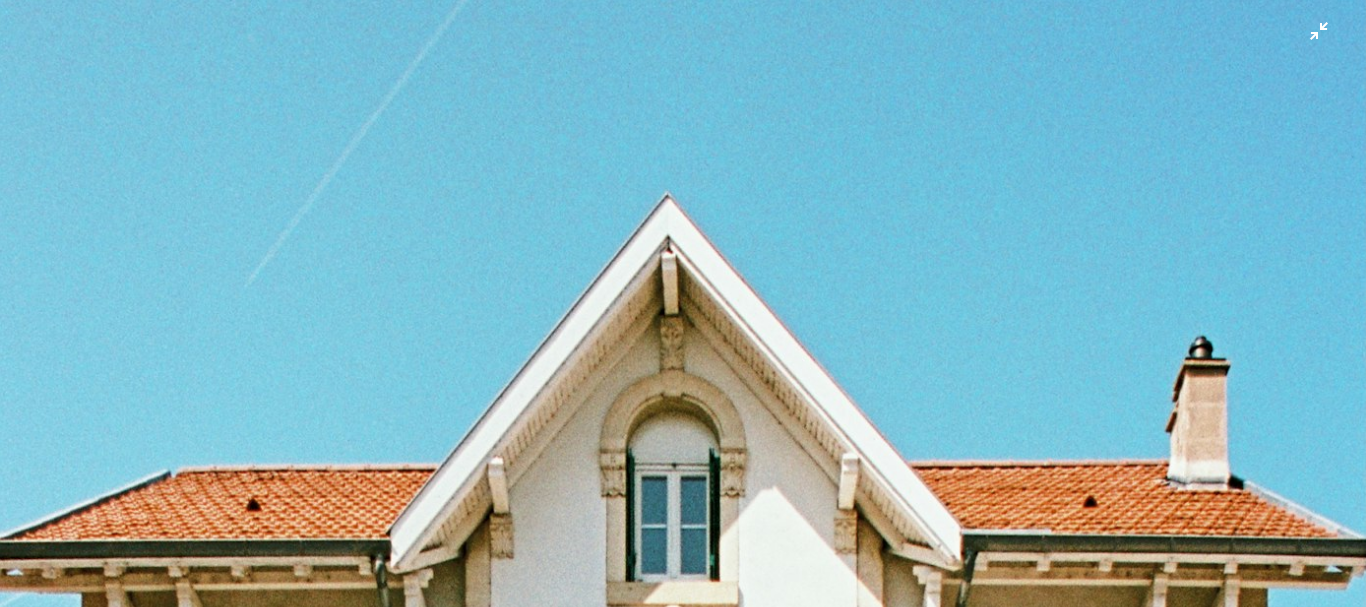 scroll, scrollTop: 681, scrollLeft: 0, axis: vertical 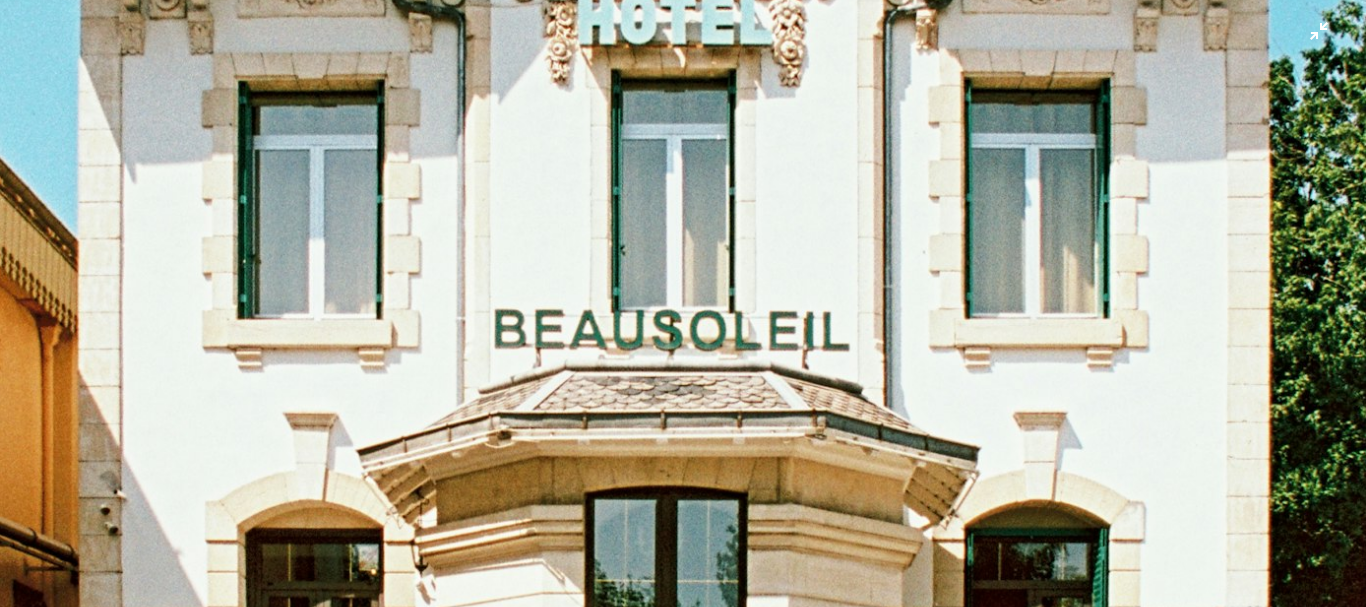 click at bounding box center [683, 323] 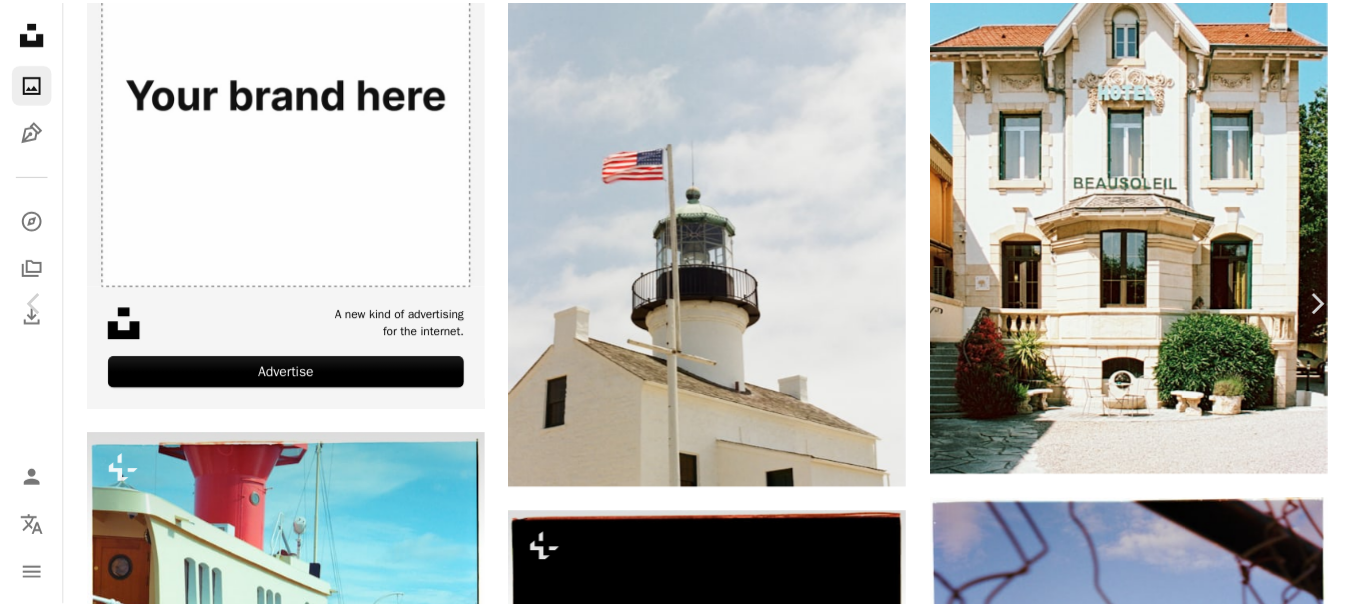 scroll, scrollTop: 62, scrollLeft: 0, axis: vertical 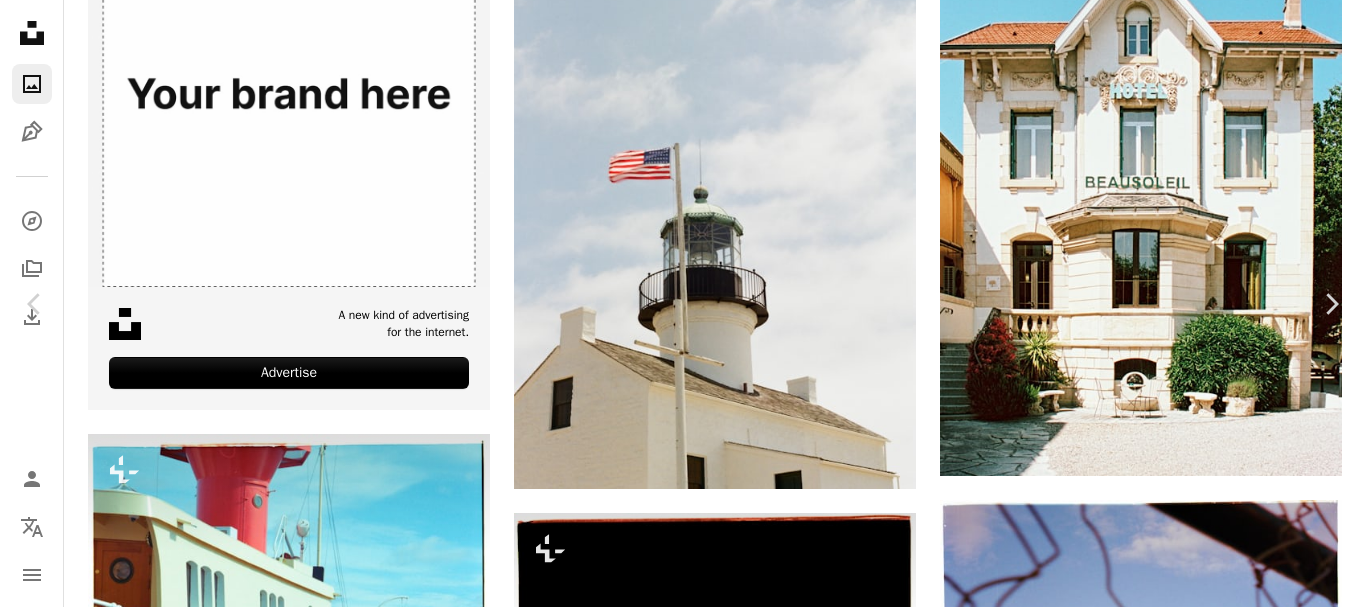 click on "Zoom in" at bounding box center [675, 3778] 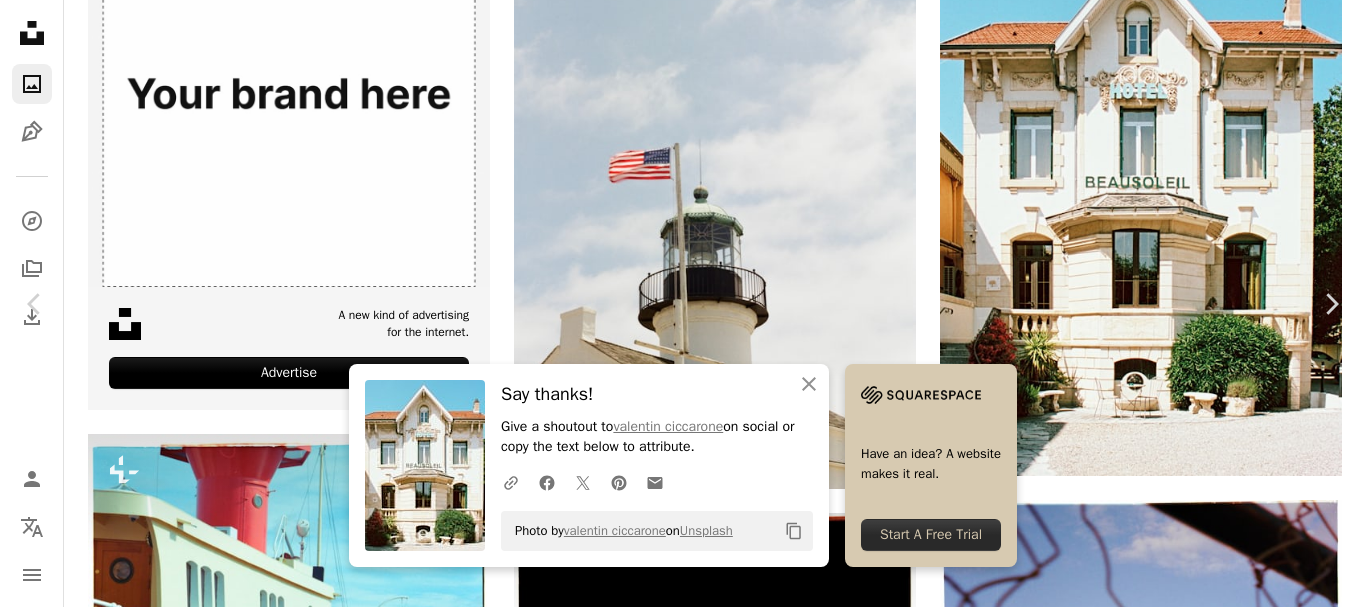 click on "Zoom in" at bounding box center [675, 3778] 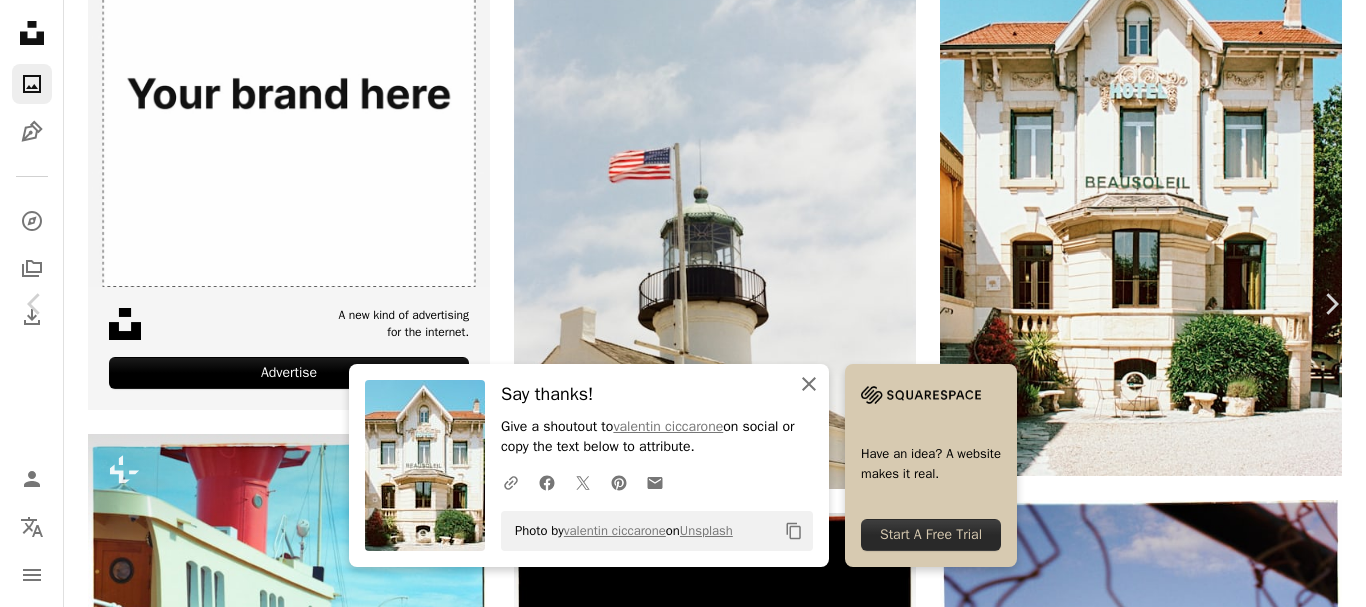 click 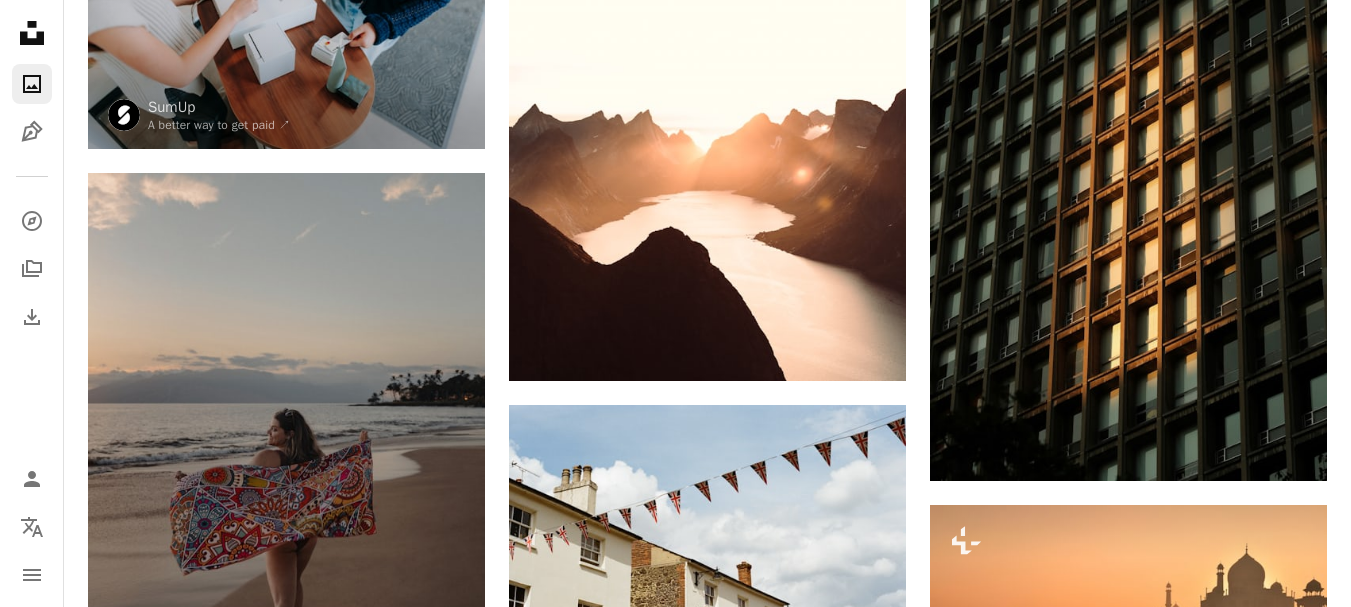 scroll, scrollTop: 0, scrollLeft: 0, axis: both 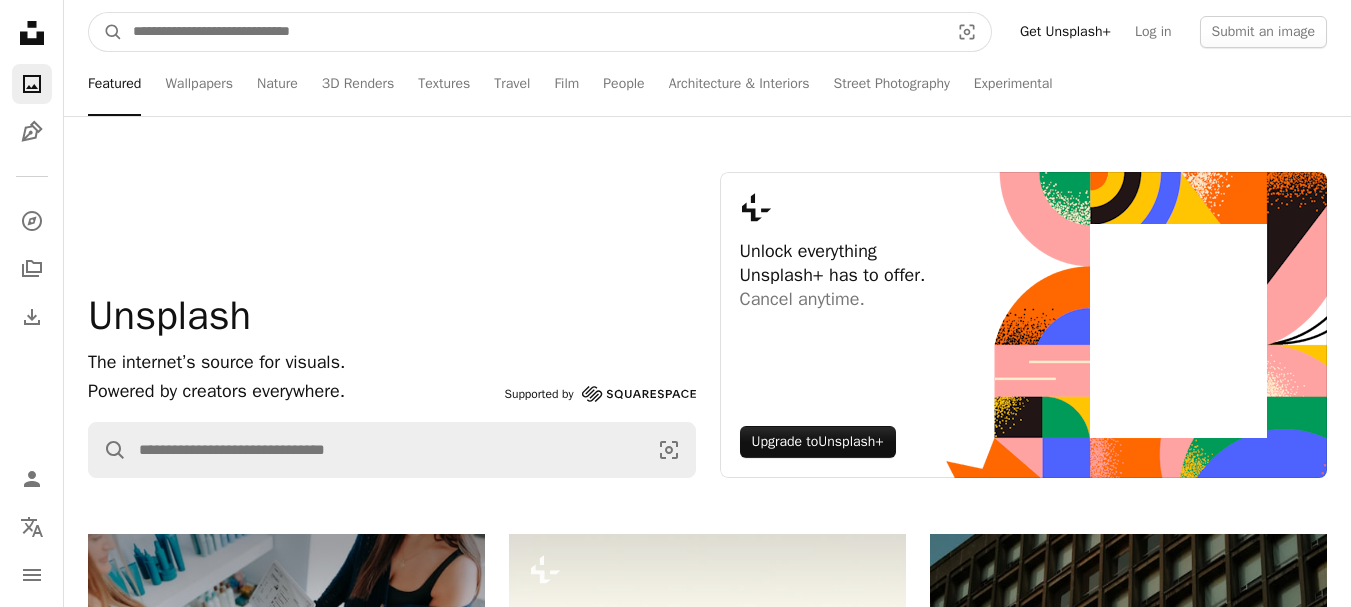 click at bounding box center [533, 32] 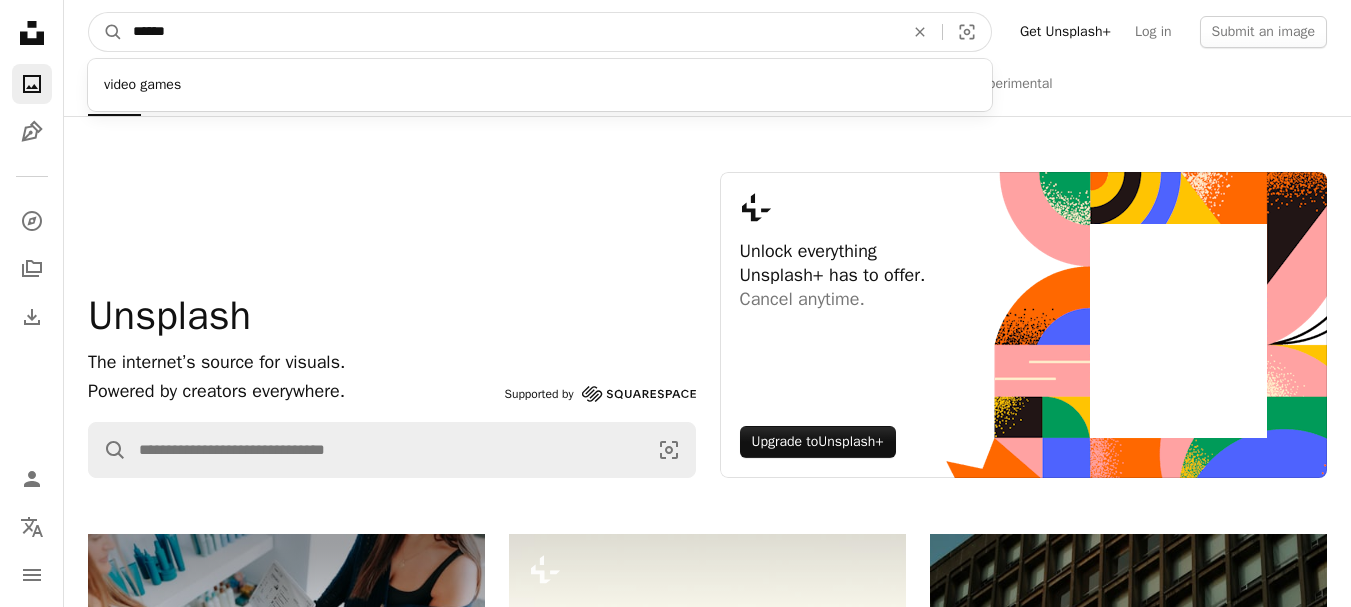 type on "******" 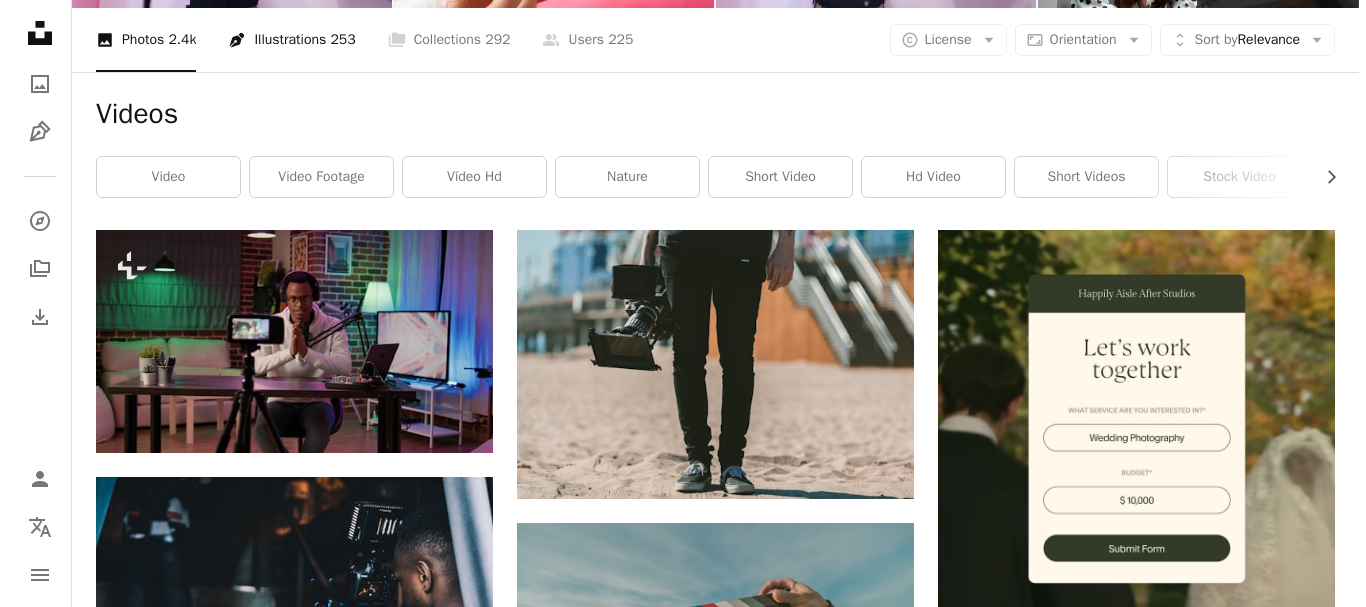 scroll, scrollTop: 300, scrollLeft: 0, axis: vertical 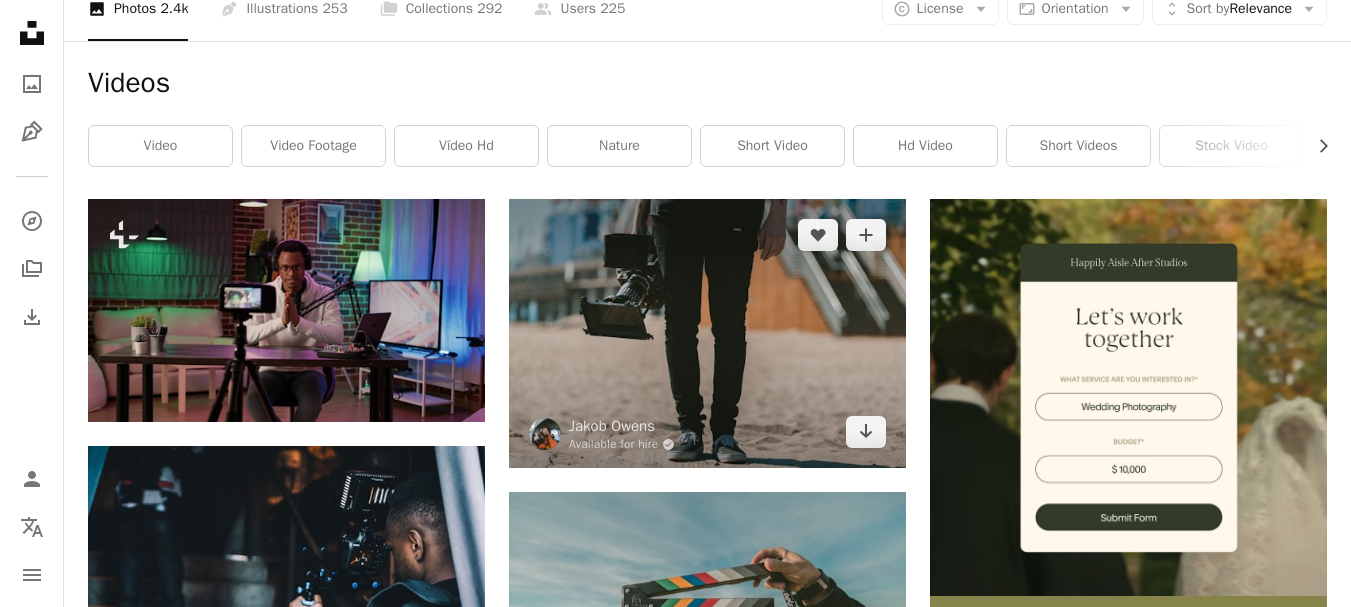 drag, startPoint x: 664, startPoint y: 389, endPoint x: 707, endPoint y: 390, distance: 43.011627 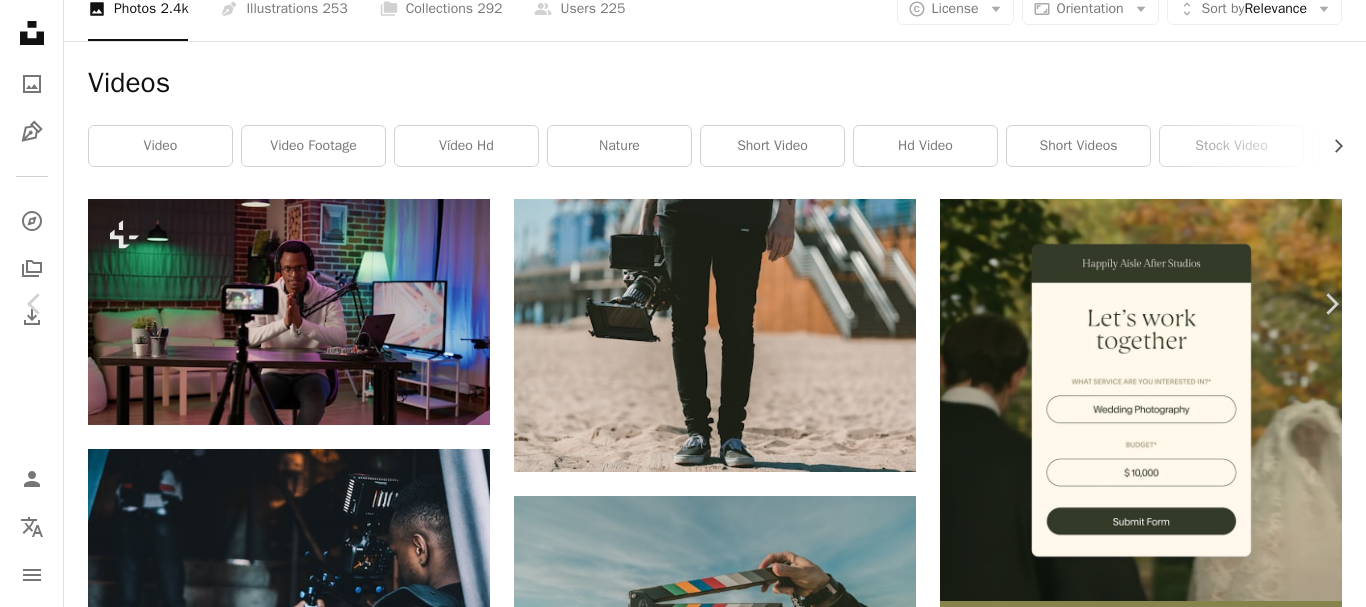 scroll, scrollTop: 100, scrollLeft: 0, axis: vertical 